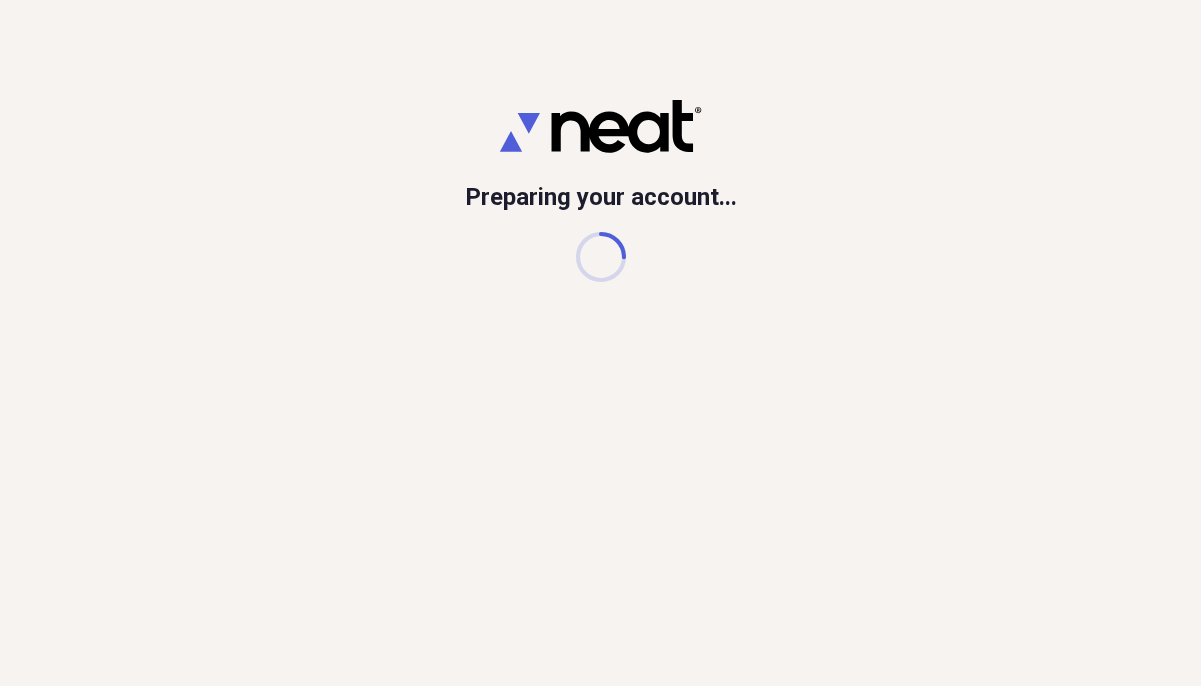 scroll, scrollTop: 0, scrollLeft: 0, axis: both 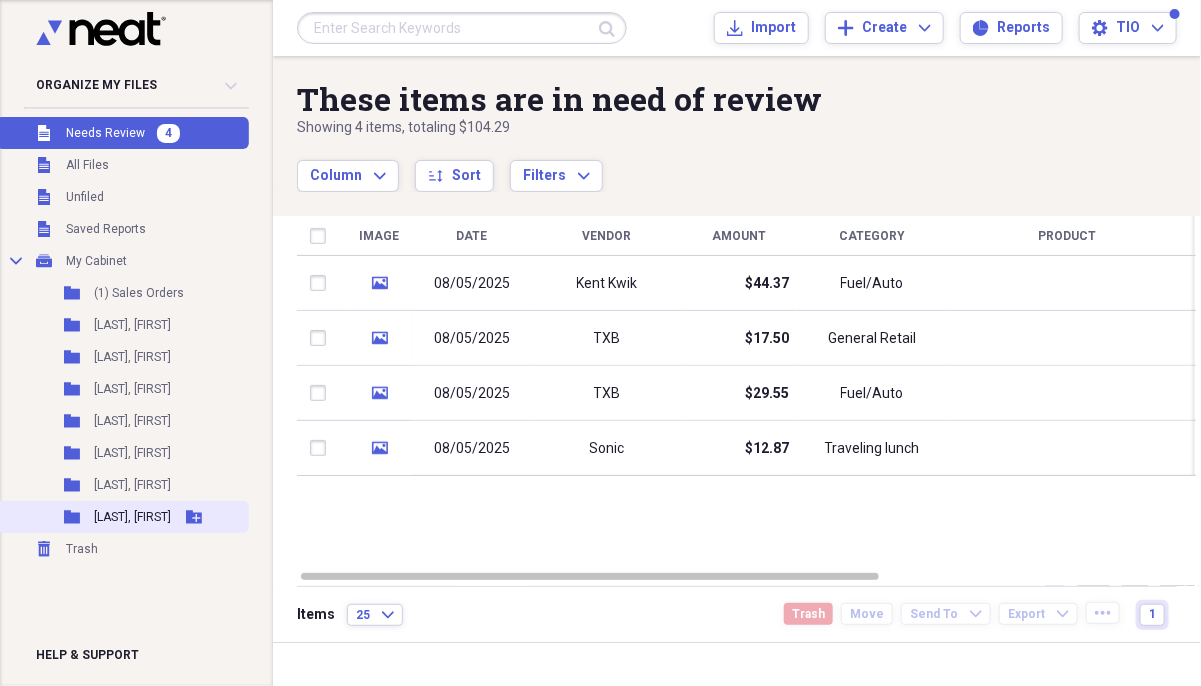 click on "[LAST], [FIRST]" at bounding box center (132, 517) 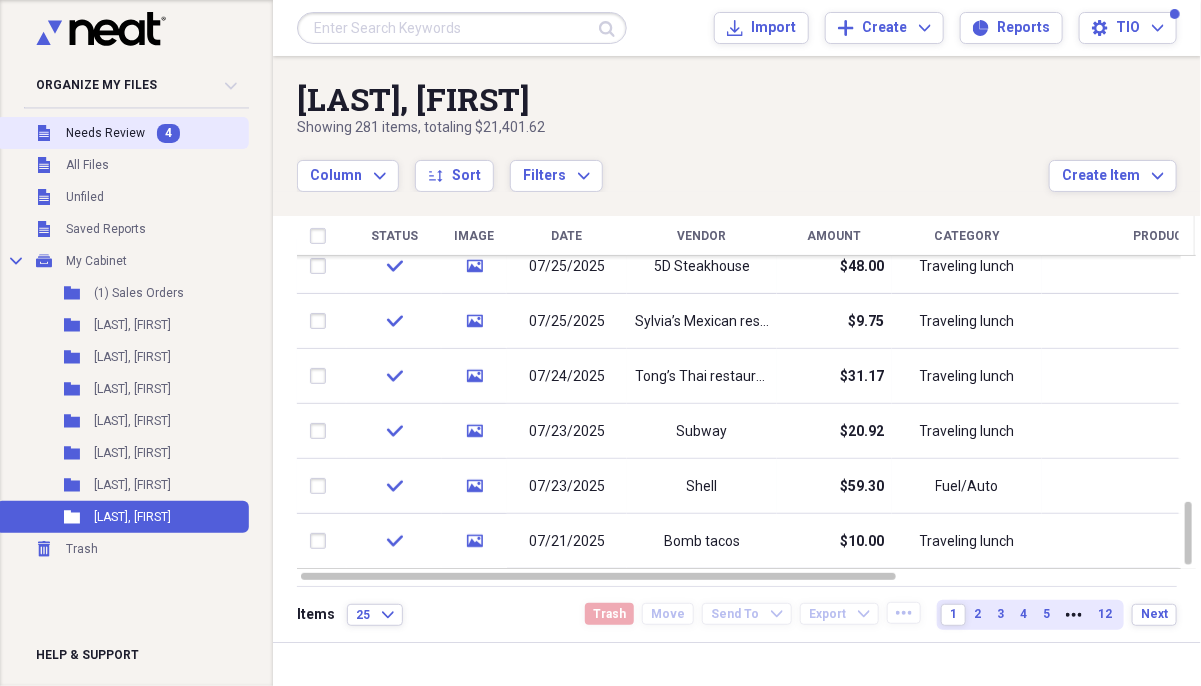 click on "Unfiled Needs Review 4" at bounding box center [122, 133] 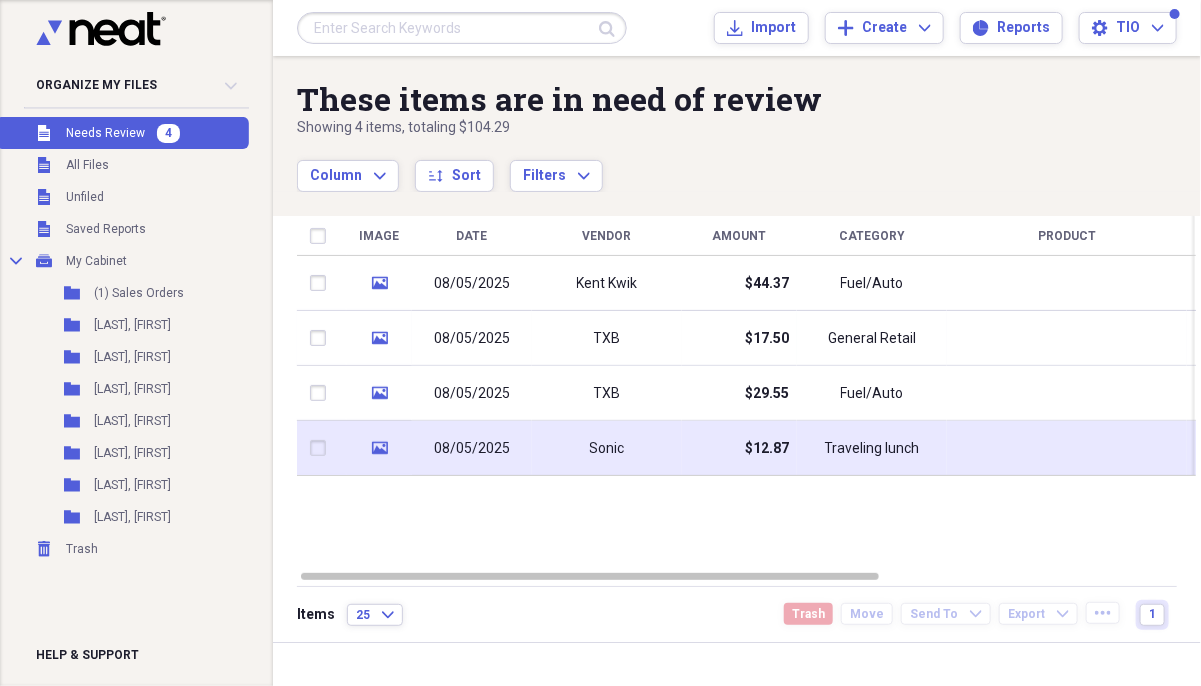 click on "08/05/2025" at bounding box center (472, 449) 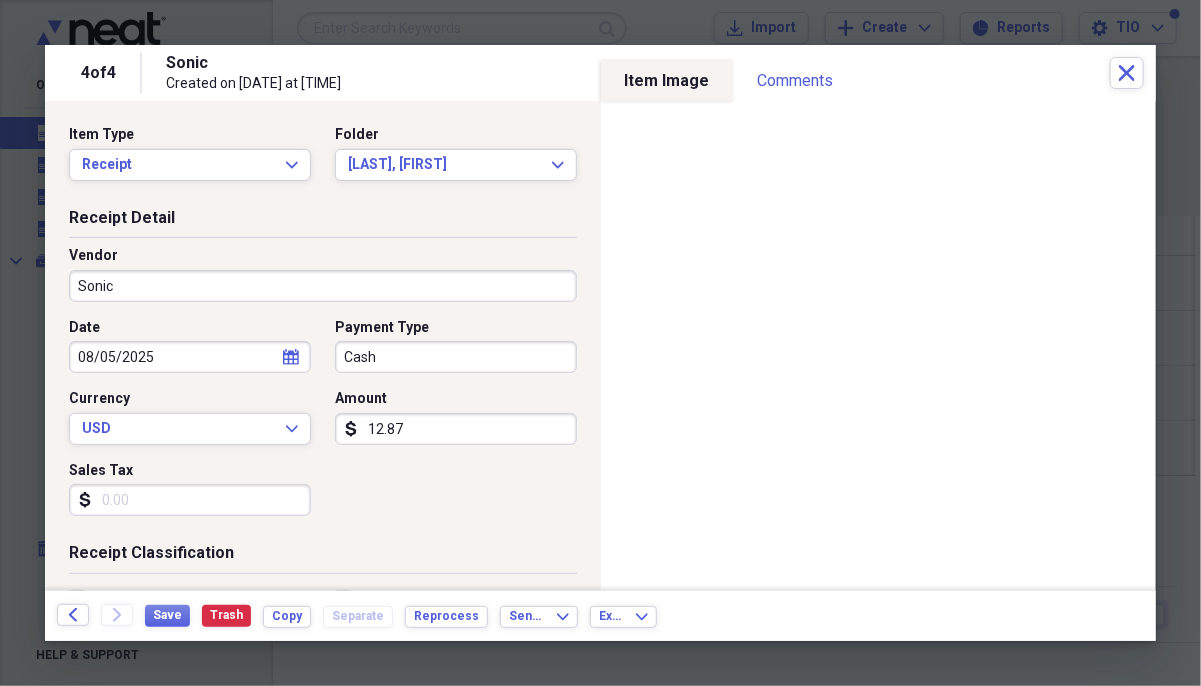 click on "Cash" at bounding box center (456, 357) 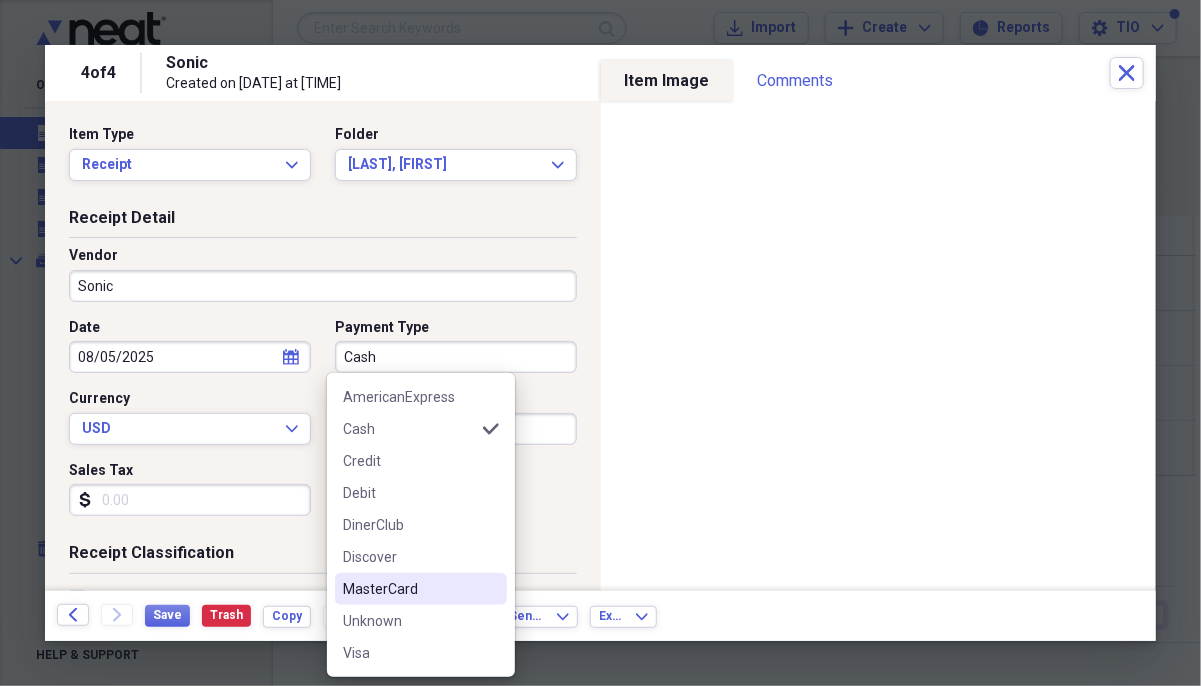 click on "MasterCard" at bounding box center (421, 589) 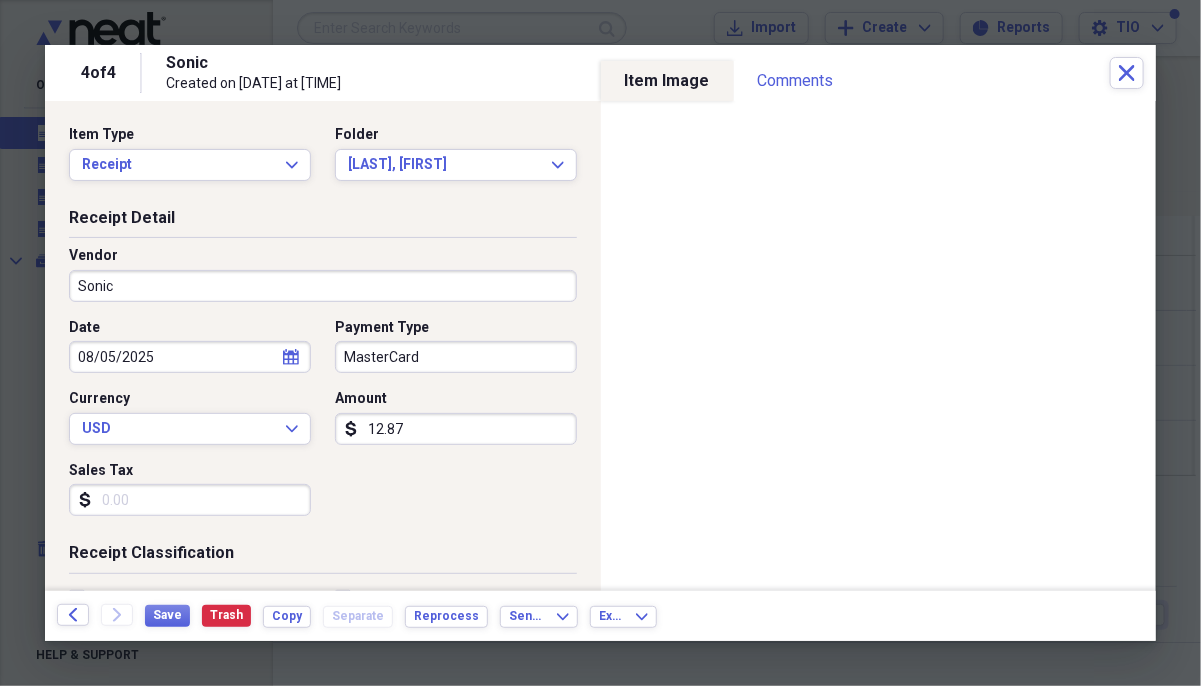 click on "Date [DATE] calendar Calendar Payment Type MasterCard Currency USD Expand Amount dollar-sign [AMOUNT] Sales Tax dollar-sign" at bounding box center [323, 425] 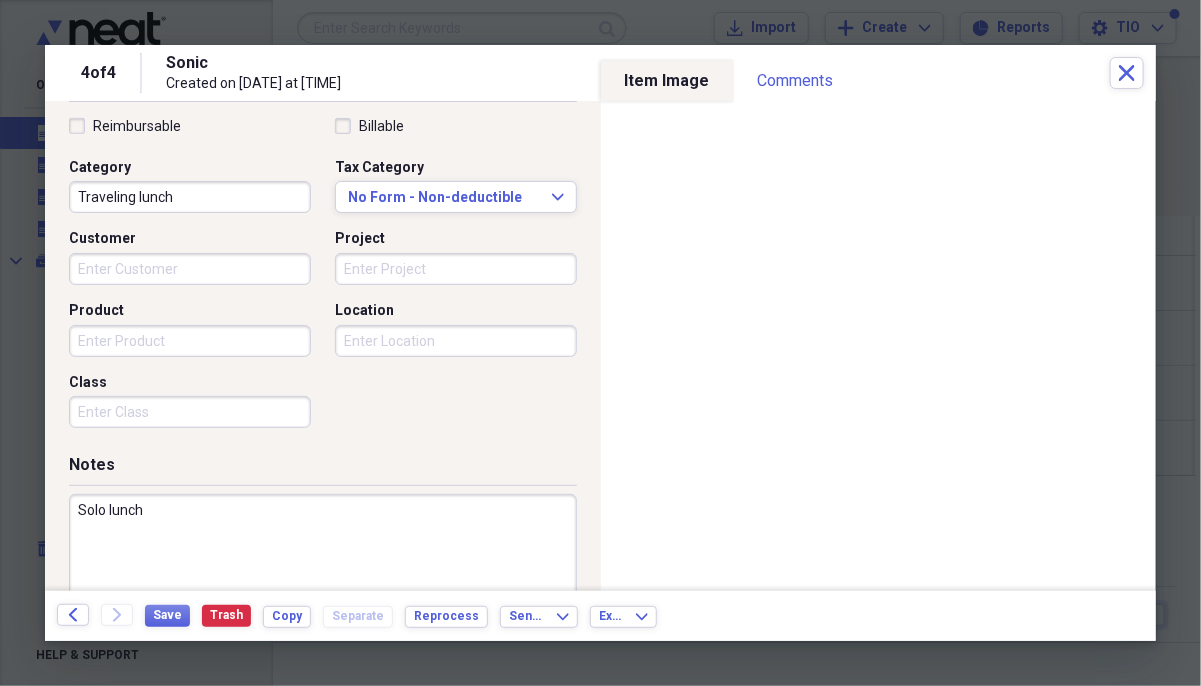 scroll, scrollTop: 499, scrollLeft: 0, axis: vertical 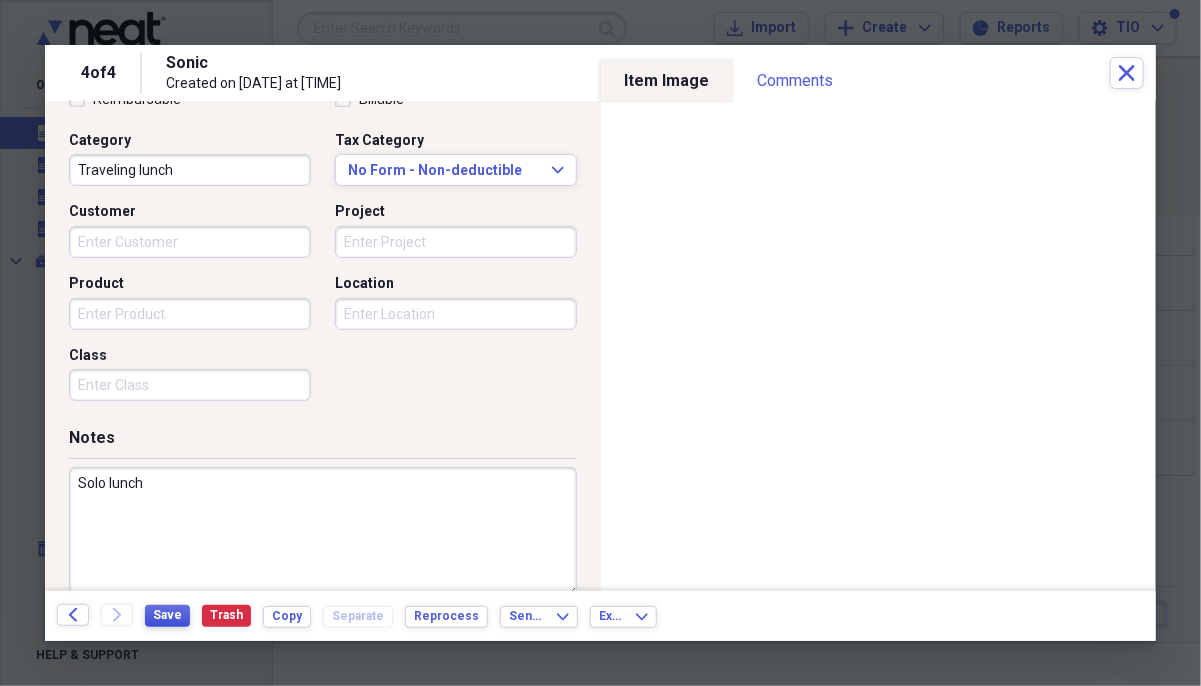click on "Save" at bounding box center (167, 616) 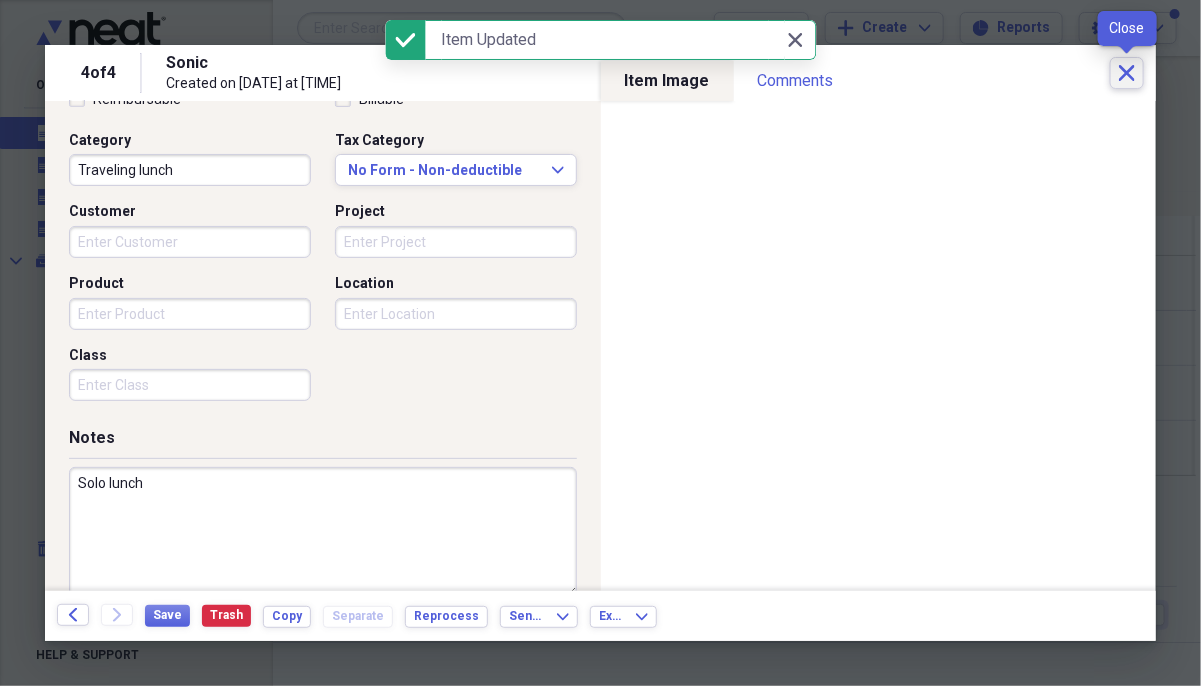 click 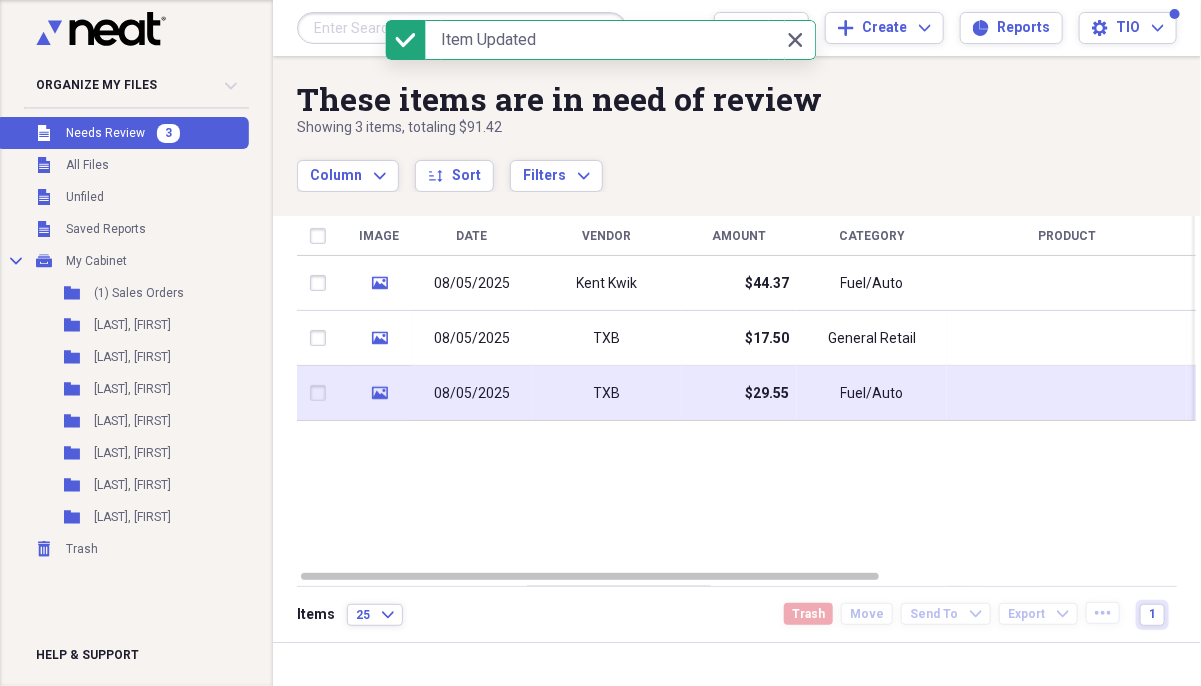 click on "08/05/2025" at bounding box center [472, 394] 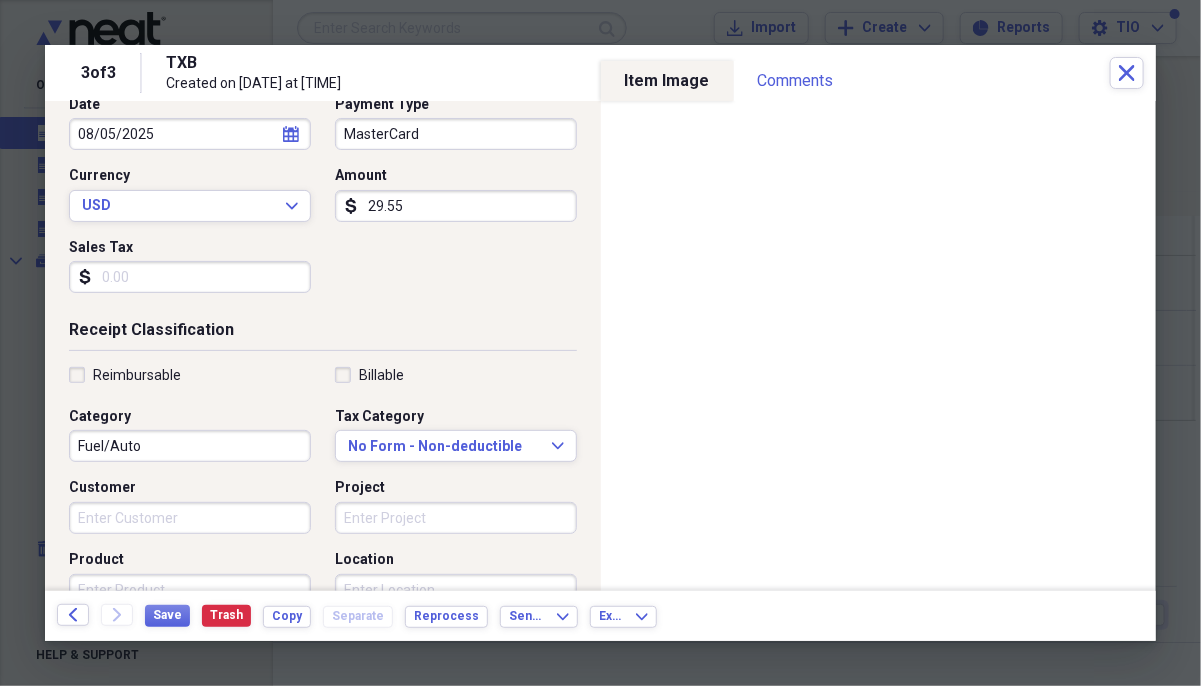 scroll, scrollTop: 300, scrollLeft: 0, axis: vertical 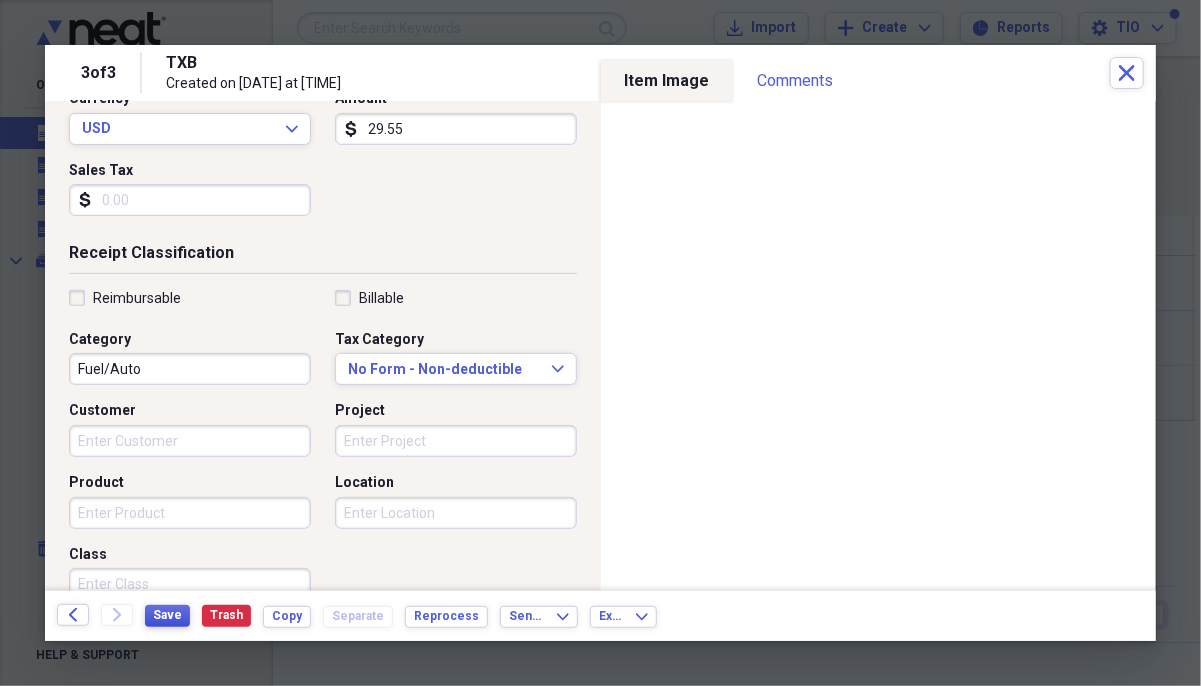 click on "Save" at bounding box center (167, 615) 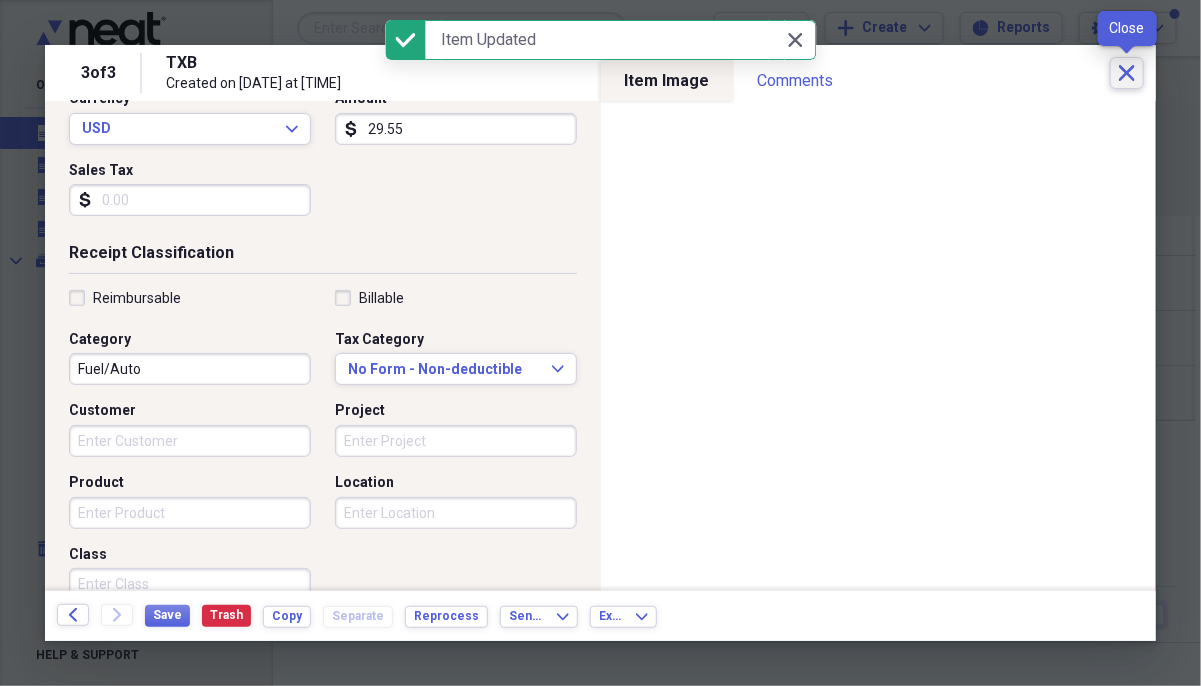 click on "Close" 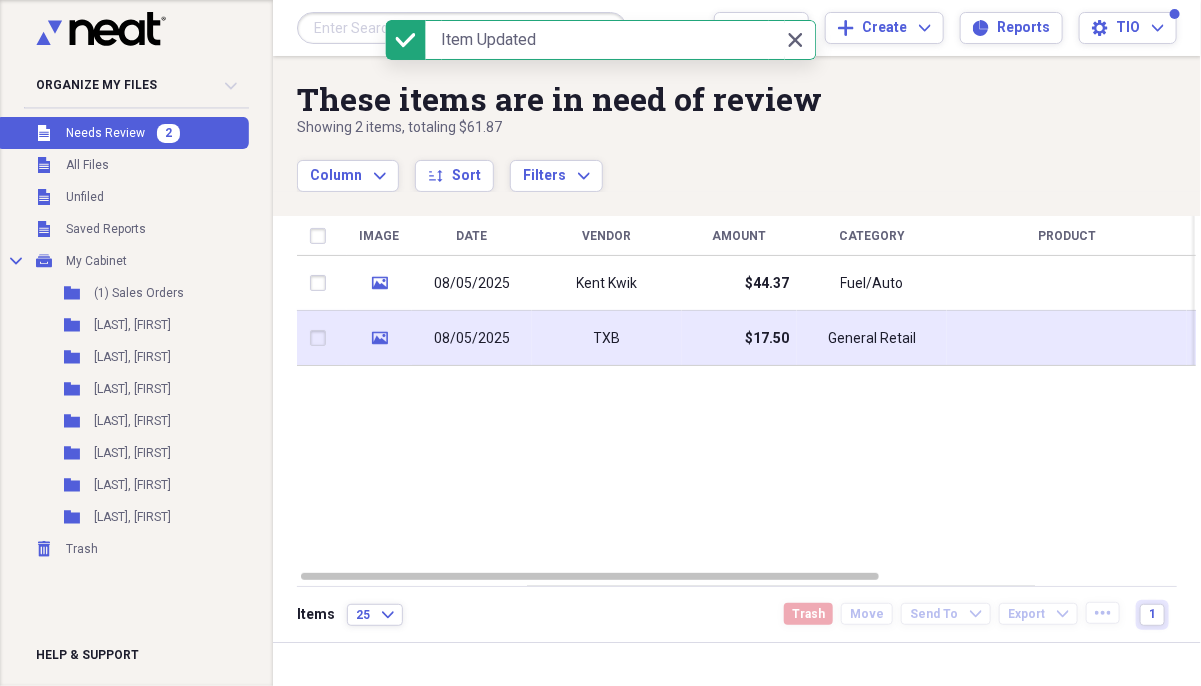click on "08/05/2025" at bounding box center [472, 339] 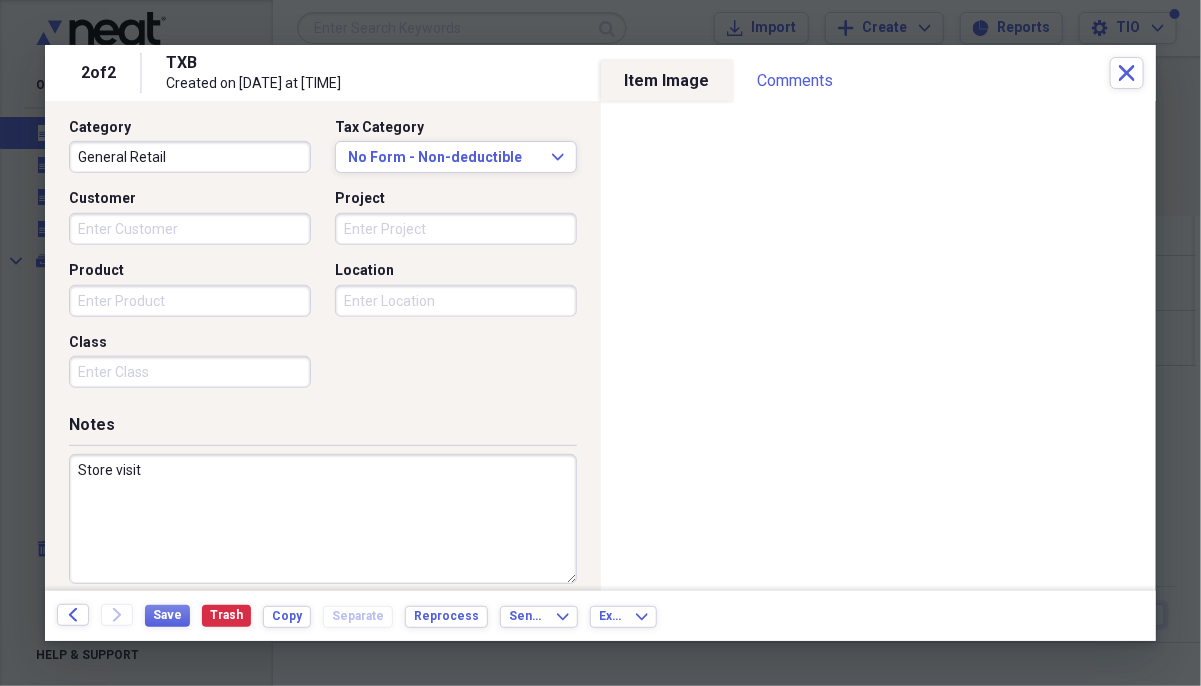 scroll, scrollTop: 530, scrollLeft: 0, axis: vertical 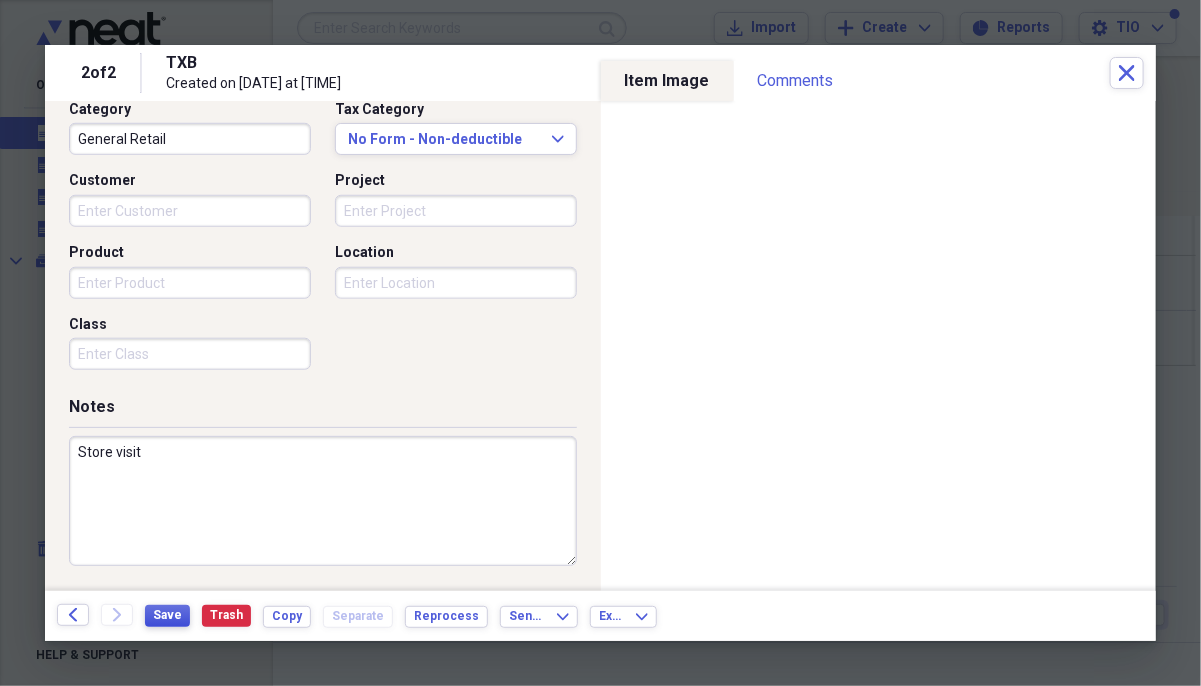 click on "Save" at bounding box center [167, 615] 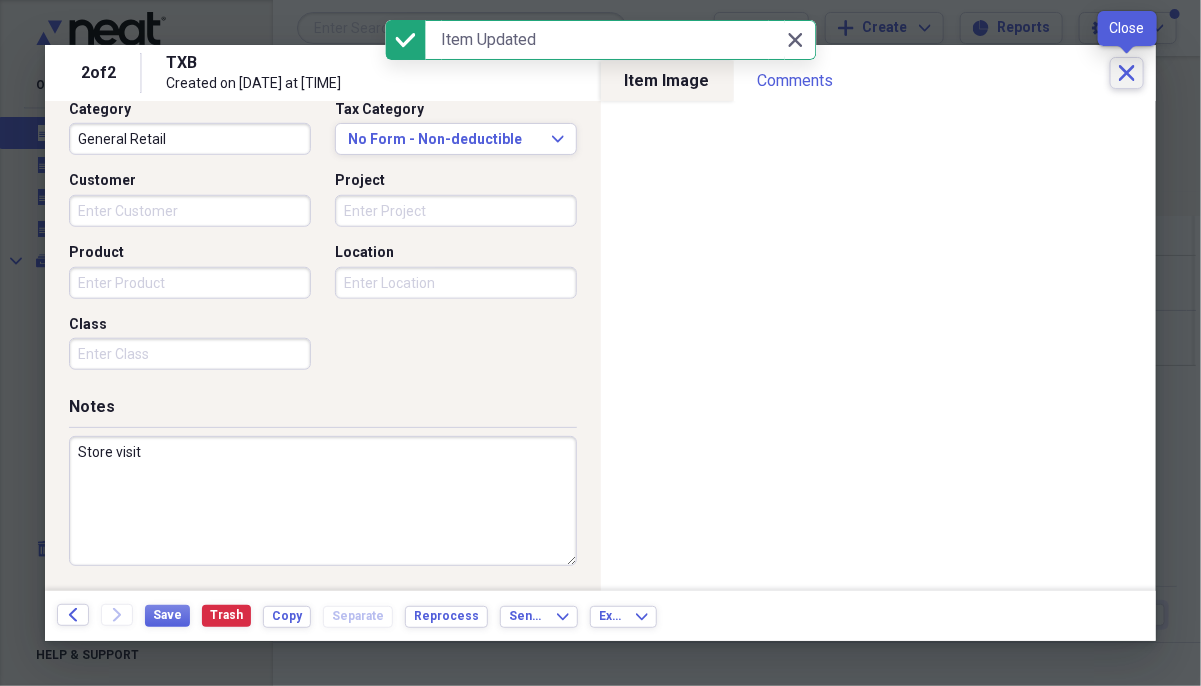 click on "Close" at bounding box center (1127, 73) 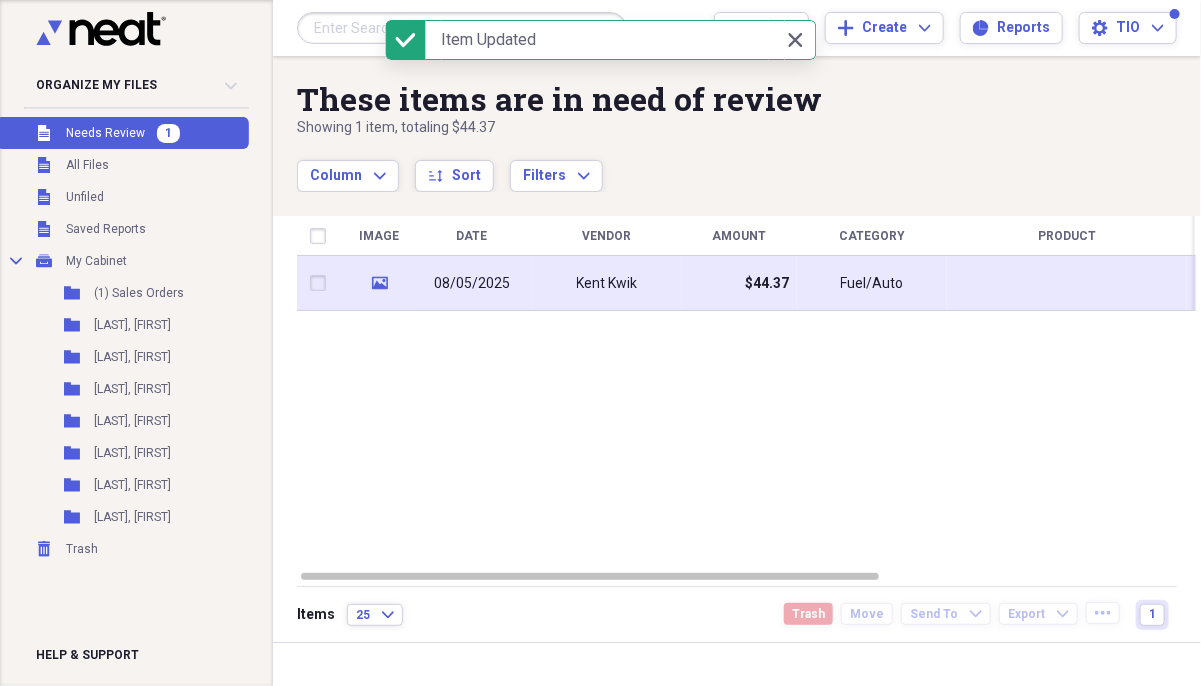 click on "08/05/2025" at bounding box center (472, 284) 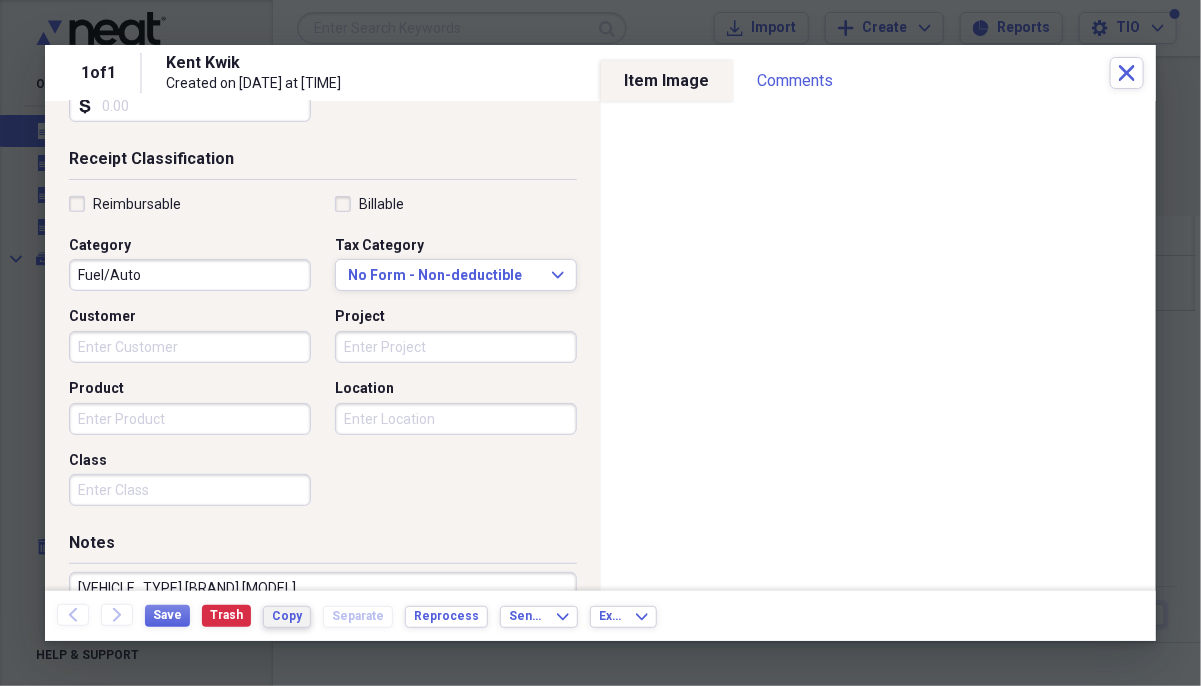 scroll, scrollTop: 400, scrollLeft: 0, axis: vertical 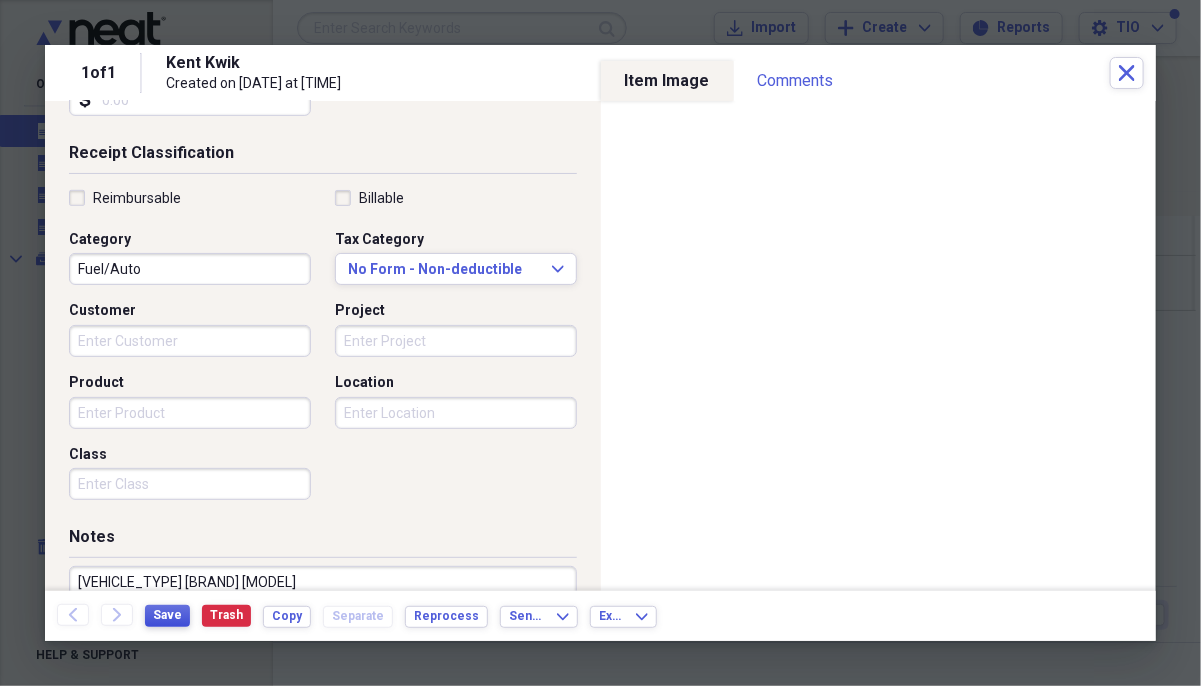 click on "Save" at bounding box center [167, 615] 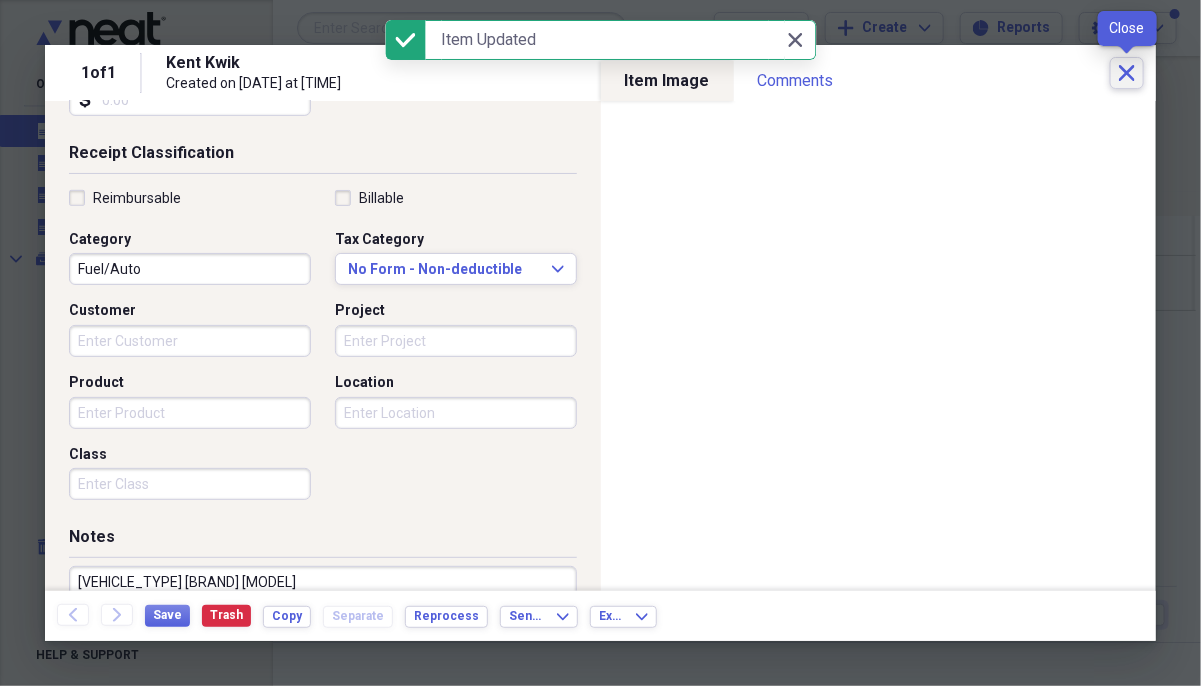 click 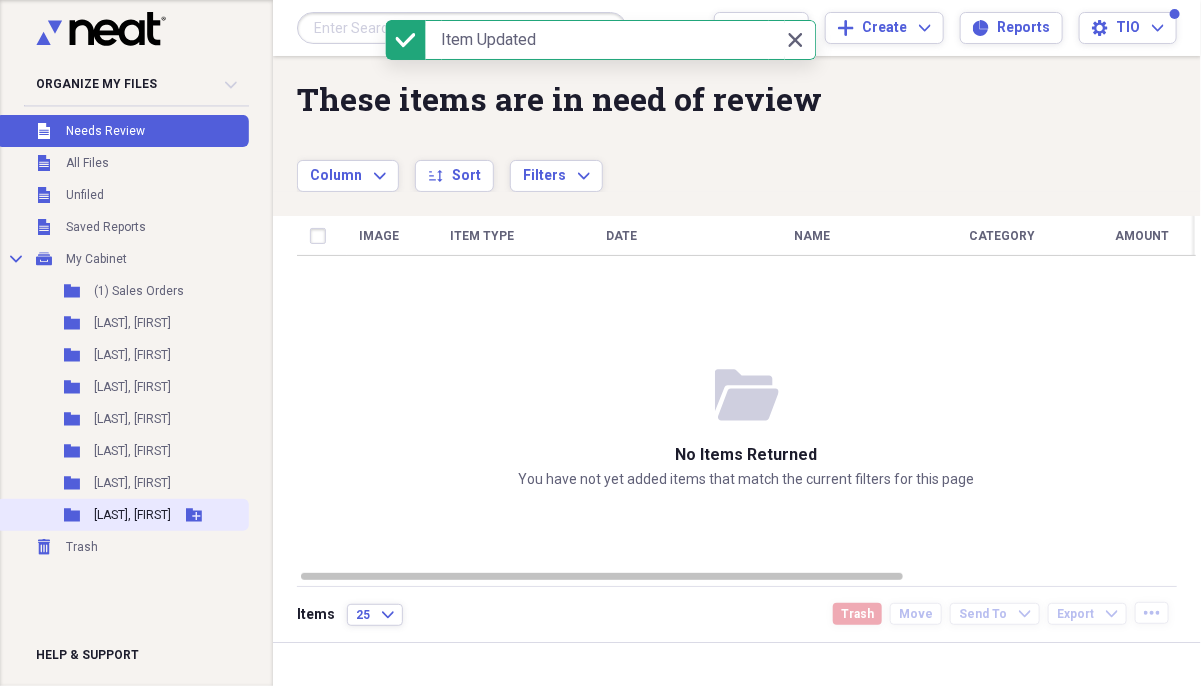 click on "[LAST], [FIRST]" at bounding box center [132, 515] 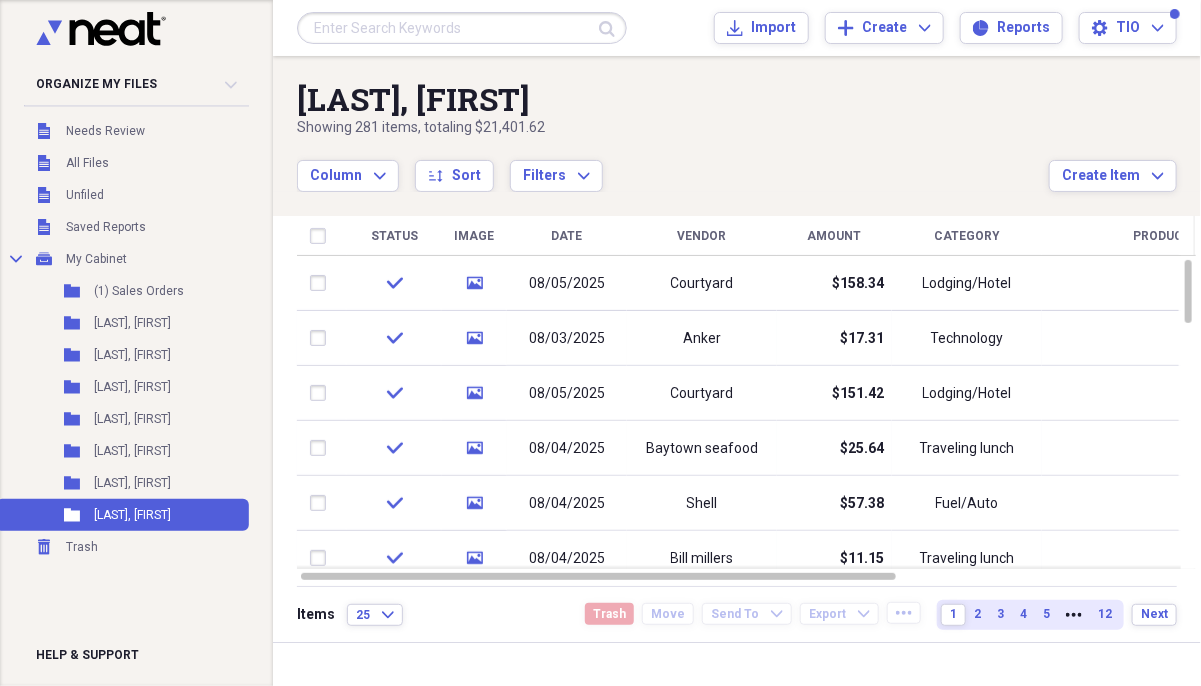 click at bounding box center (462, 28) 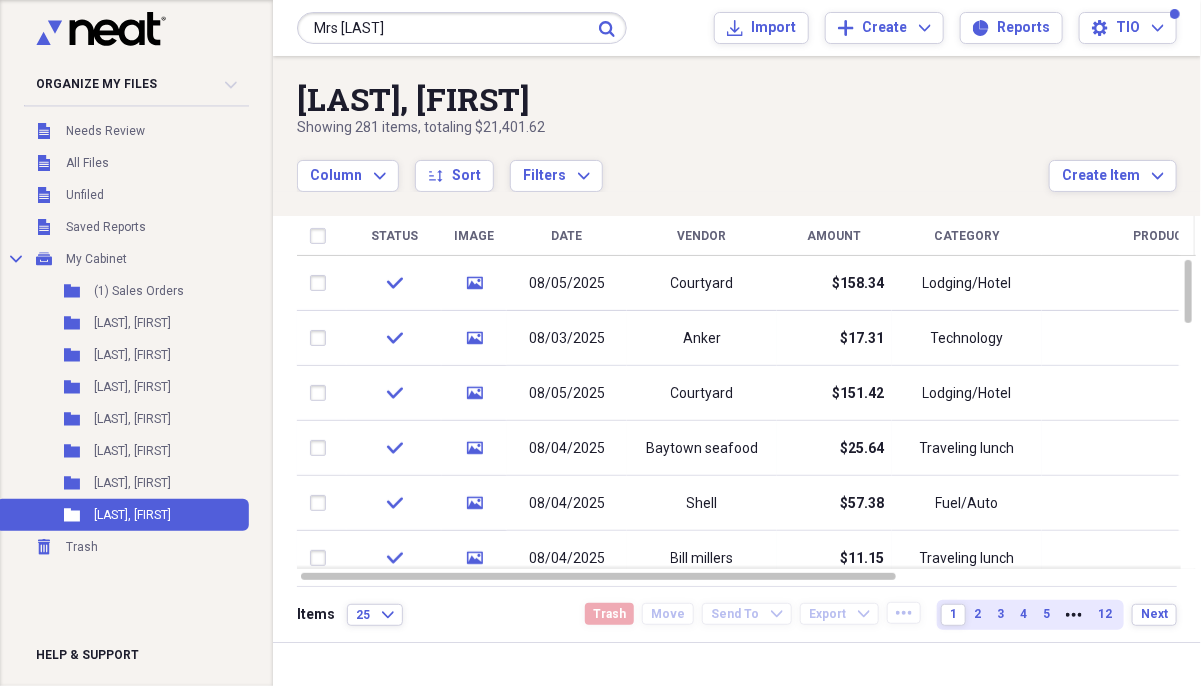 type on "Mrs [LAST]" 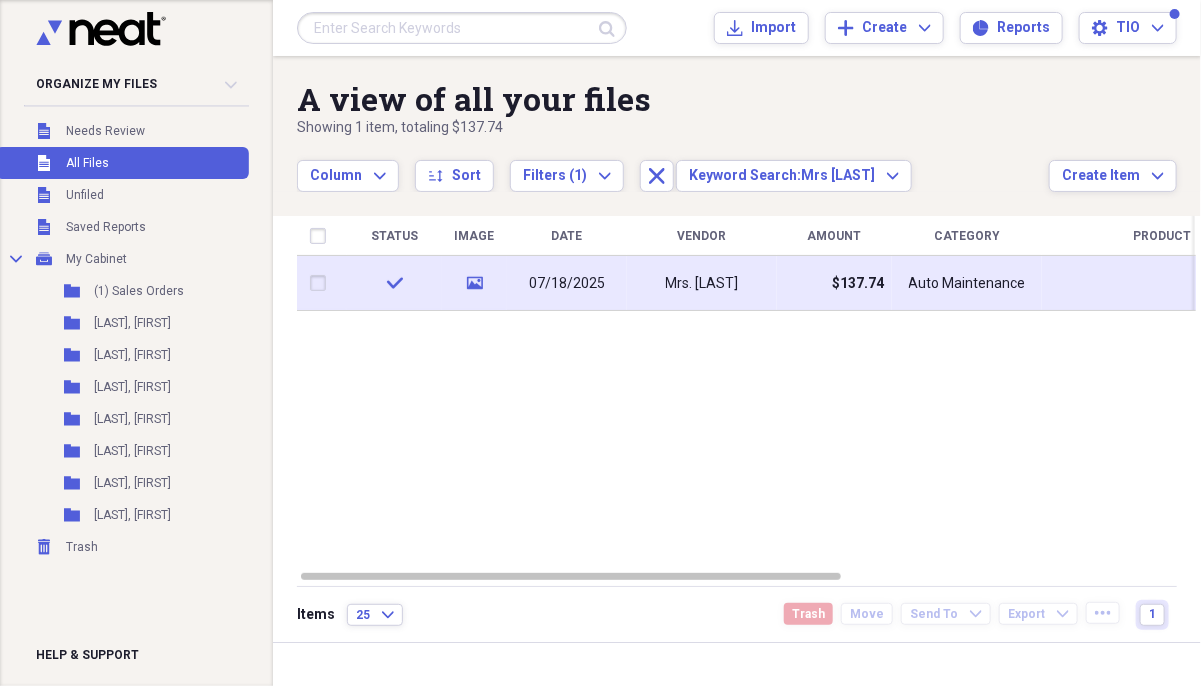 click on "07/18/2025" at bounding box center (567, 284) 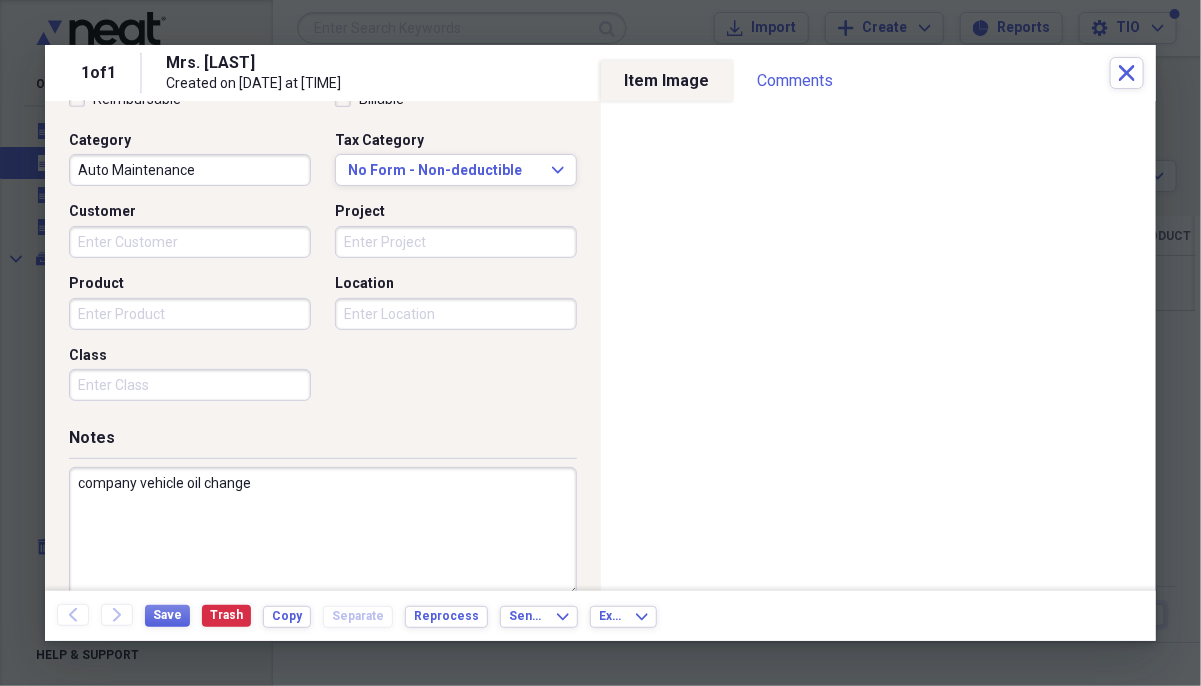 scroll, scrollTop: 0, scrollLeft: 0, axis: both 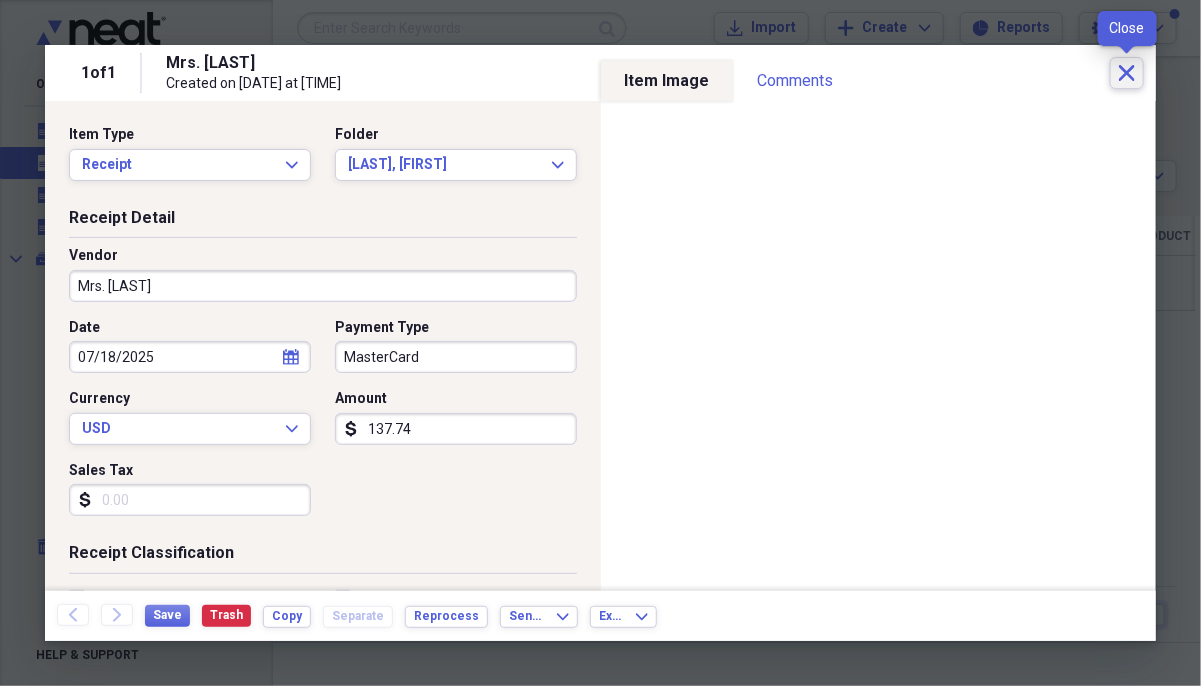 click 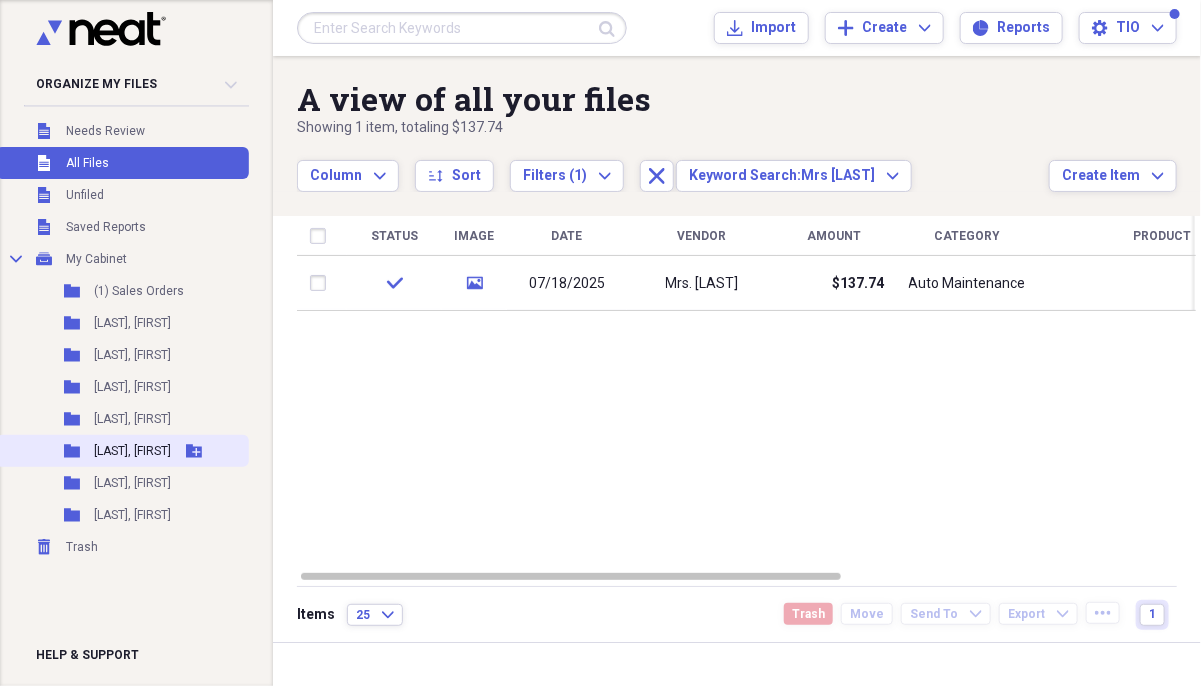 click on "[LAST], [FIRST]" at bounding box center (132, 451) 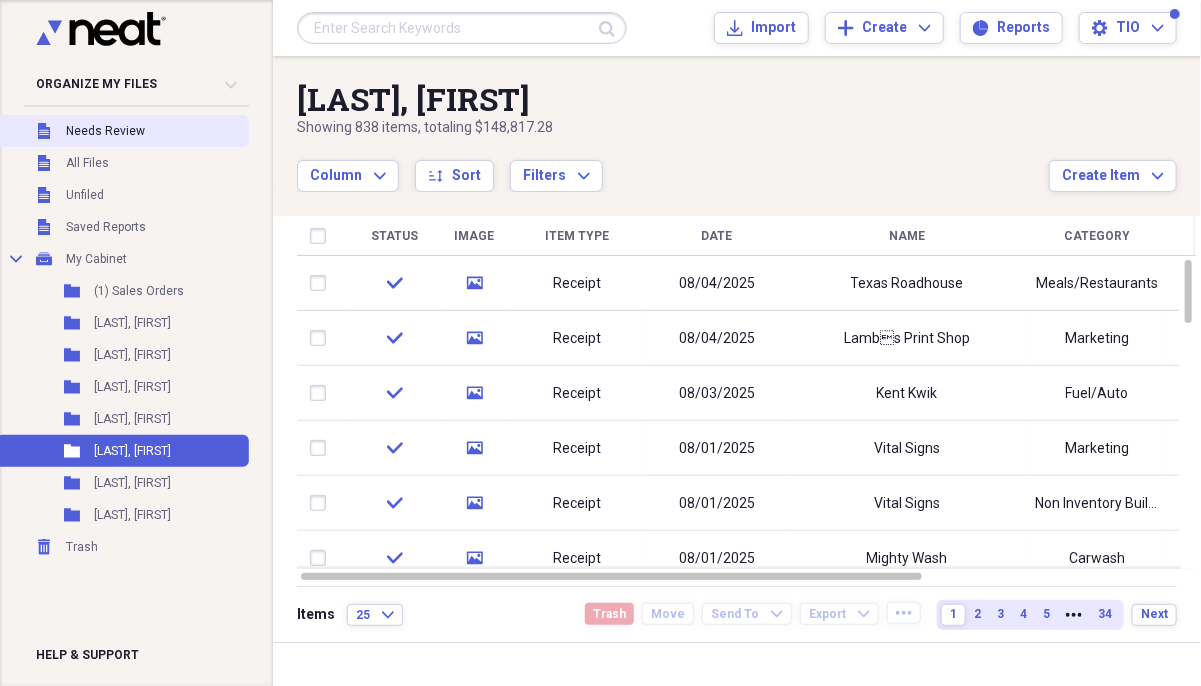 click on "Needs Review" at bounding box center (105, 131) 